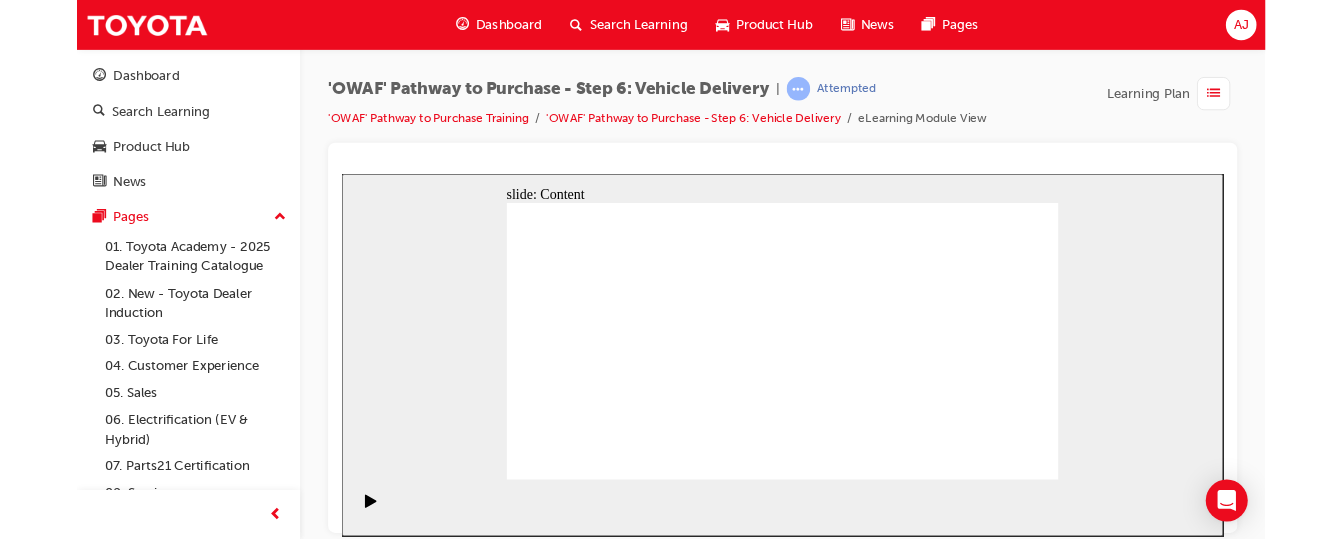 scroll, scrollTop: 0, scrollLeft: 0, axis: both 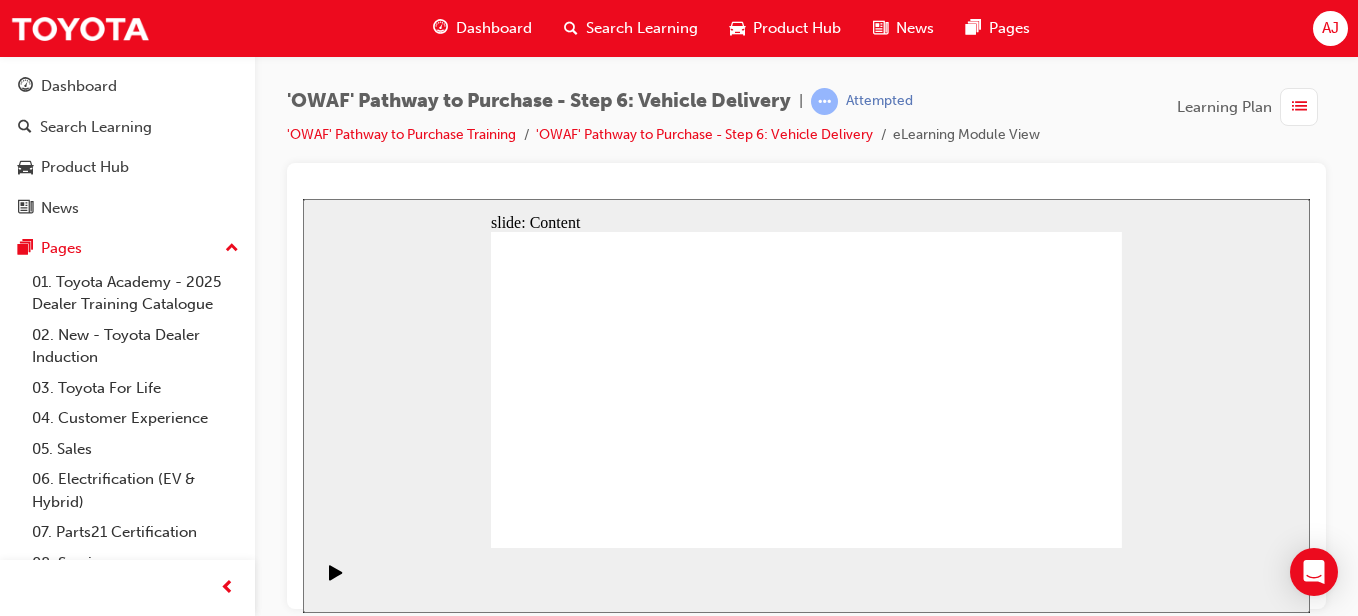 click 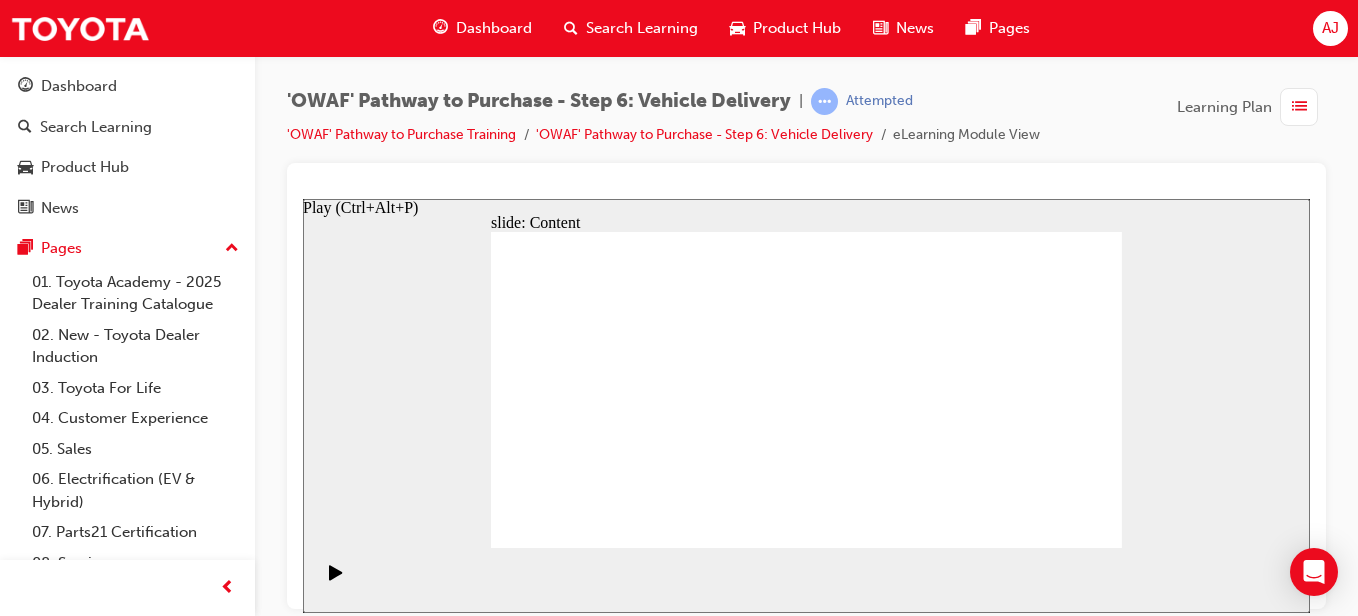 click at bounding box center [336, 581] 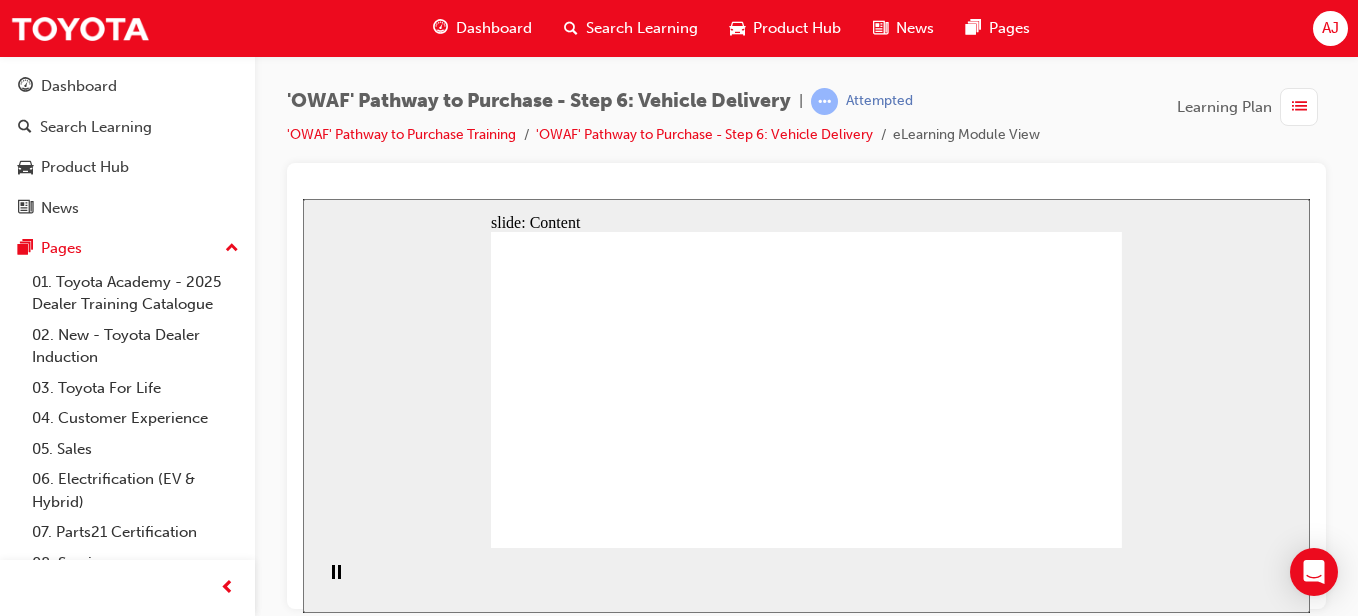 click 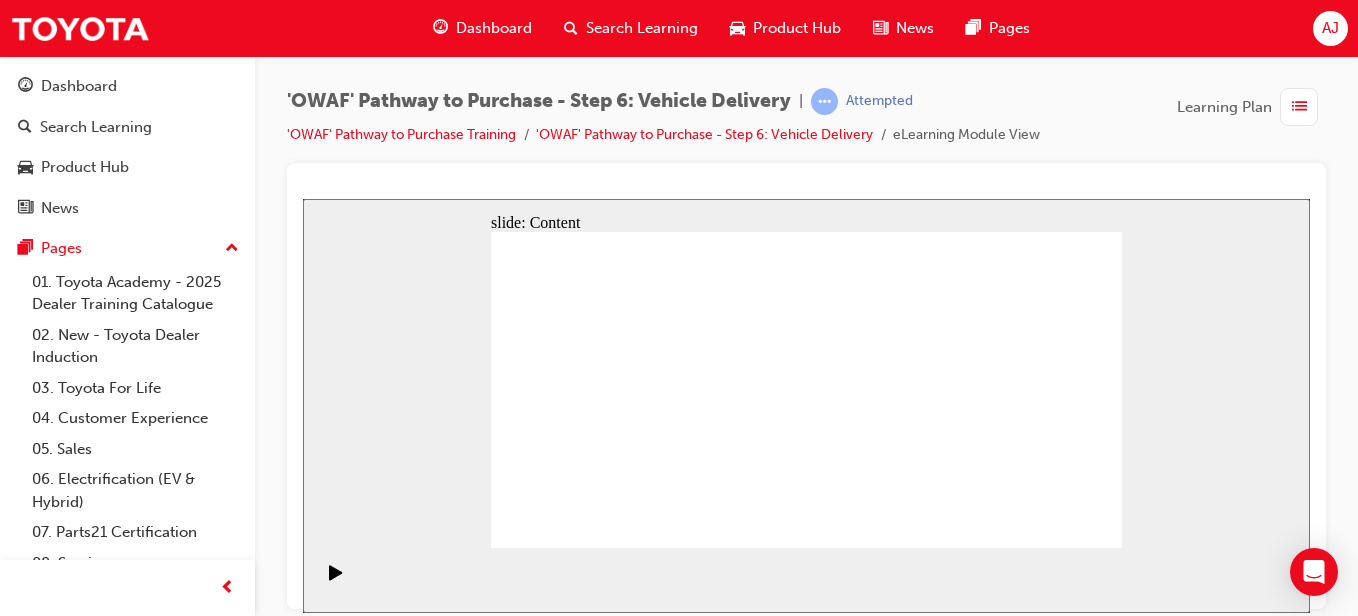 click 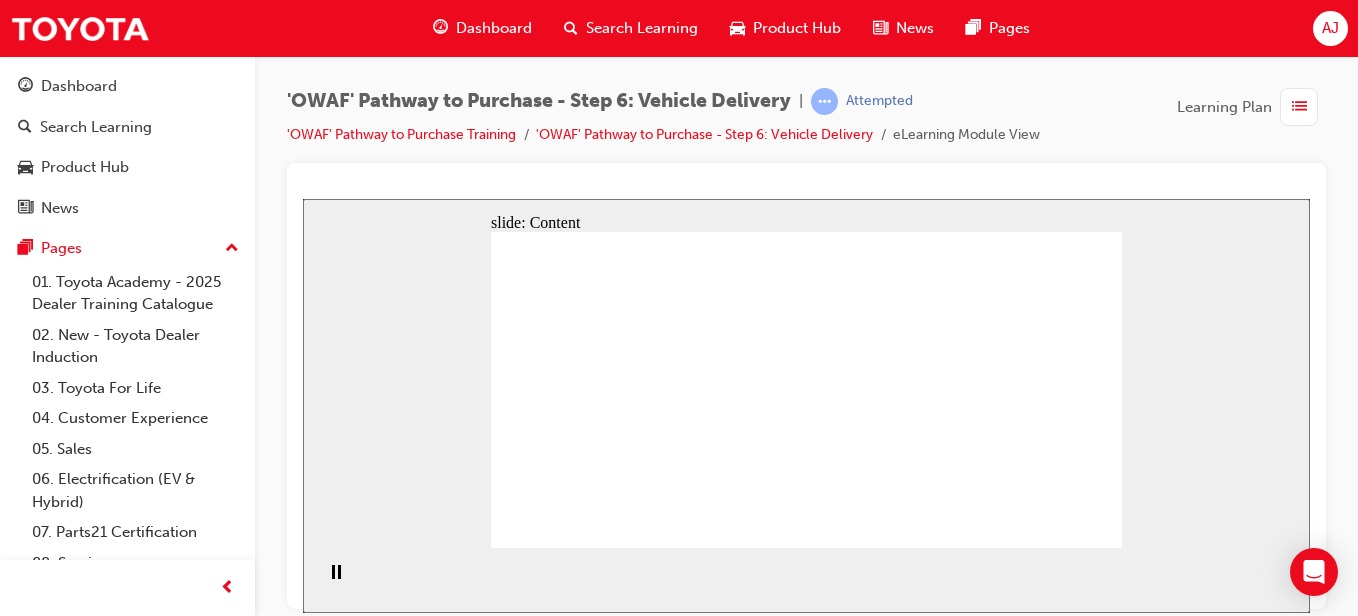 click 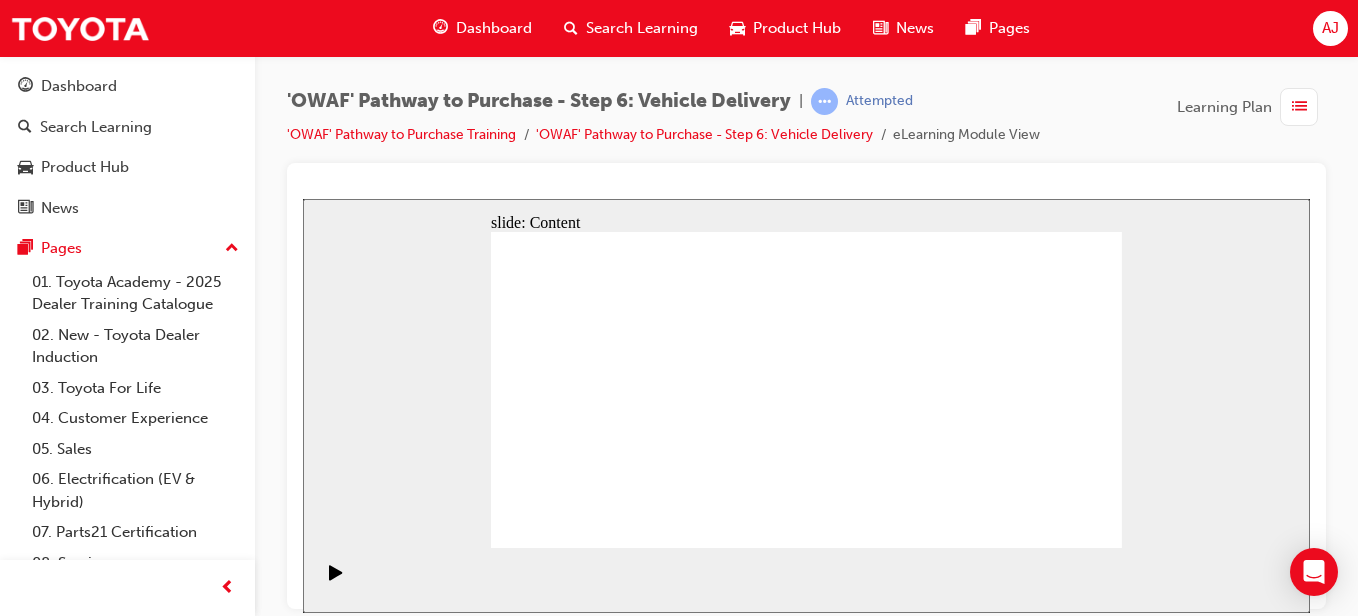 click 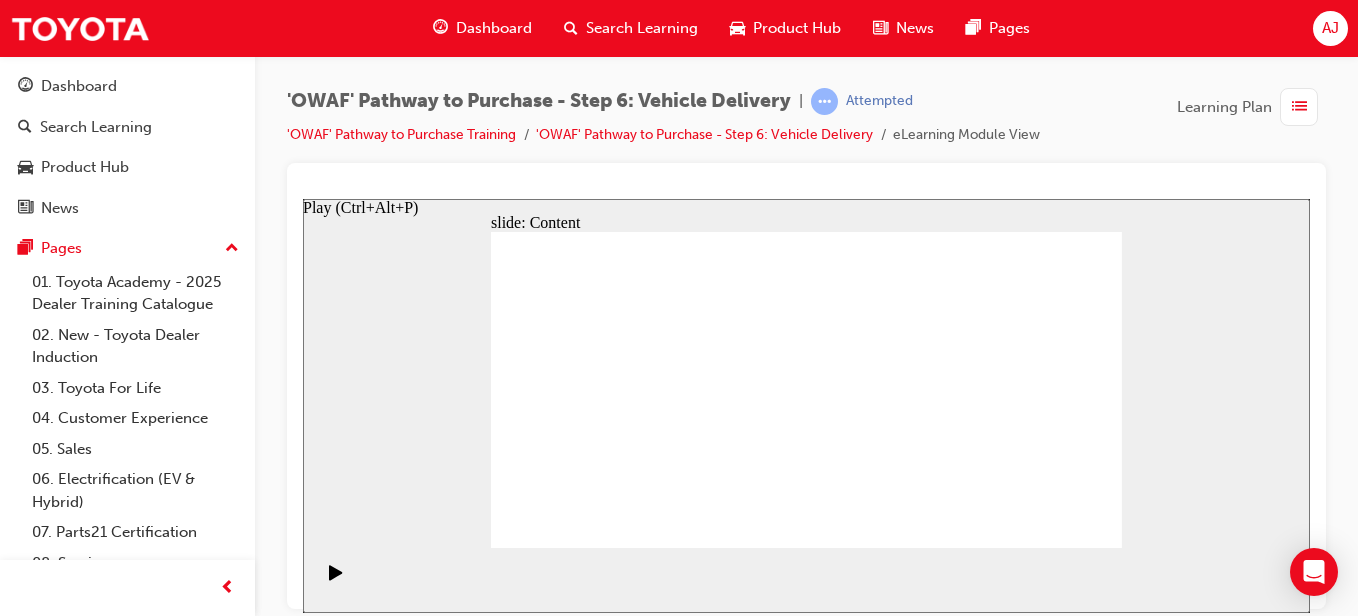 click 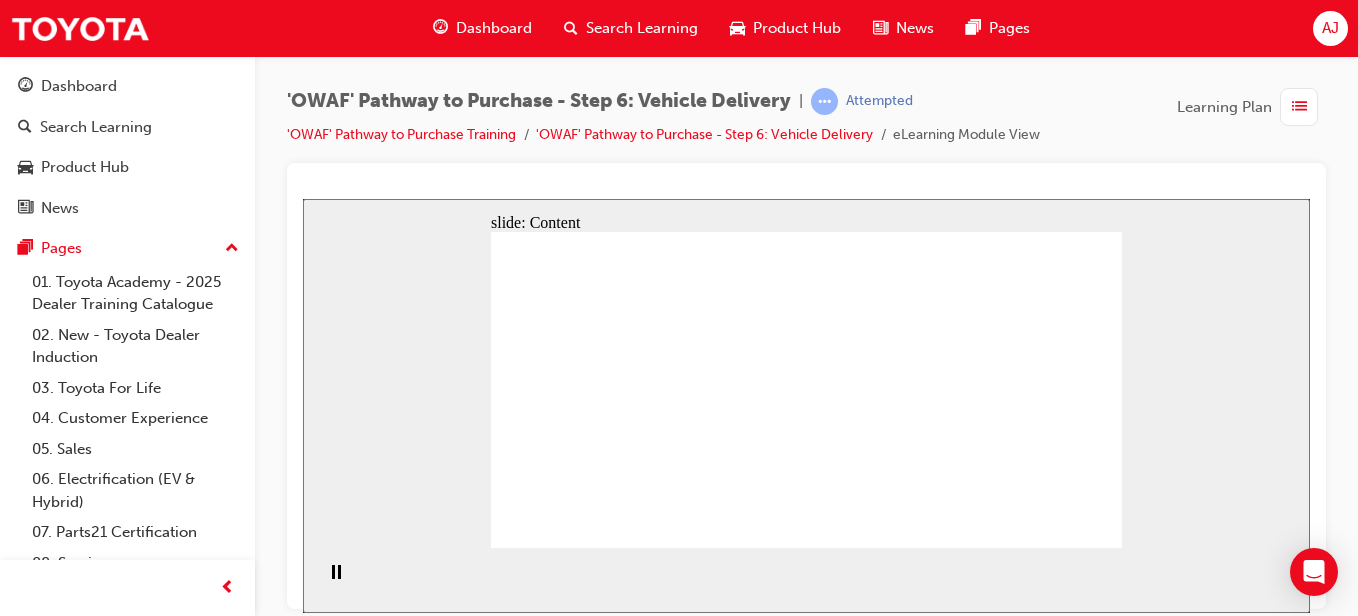 click 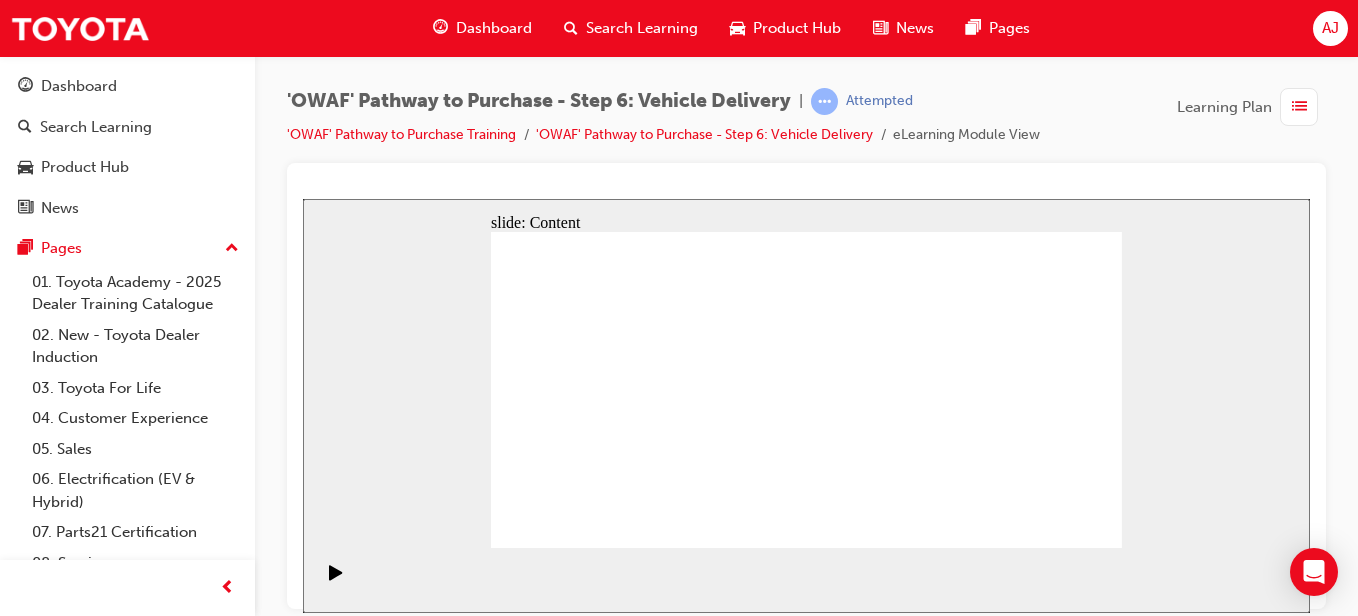 click 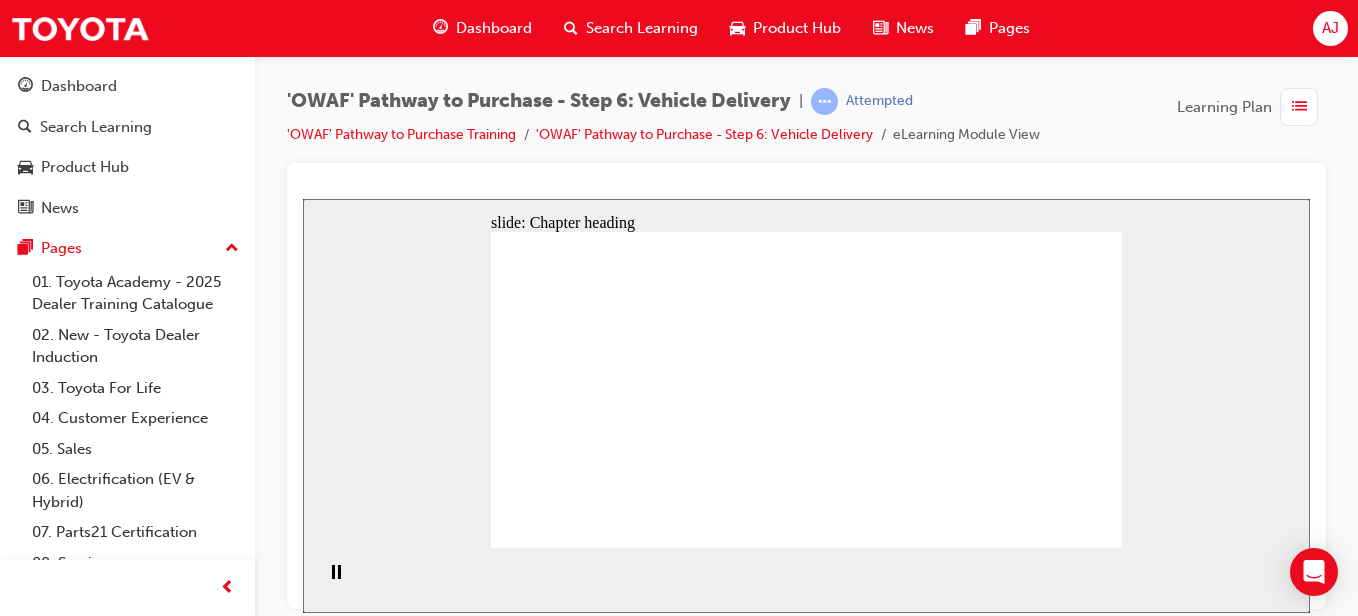 click 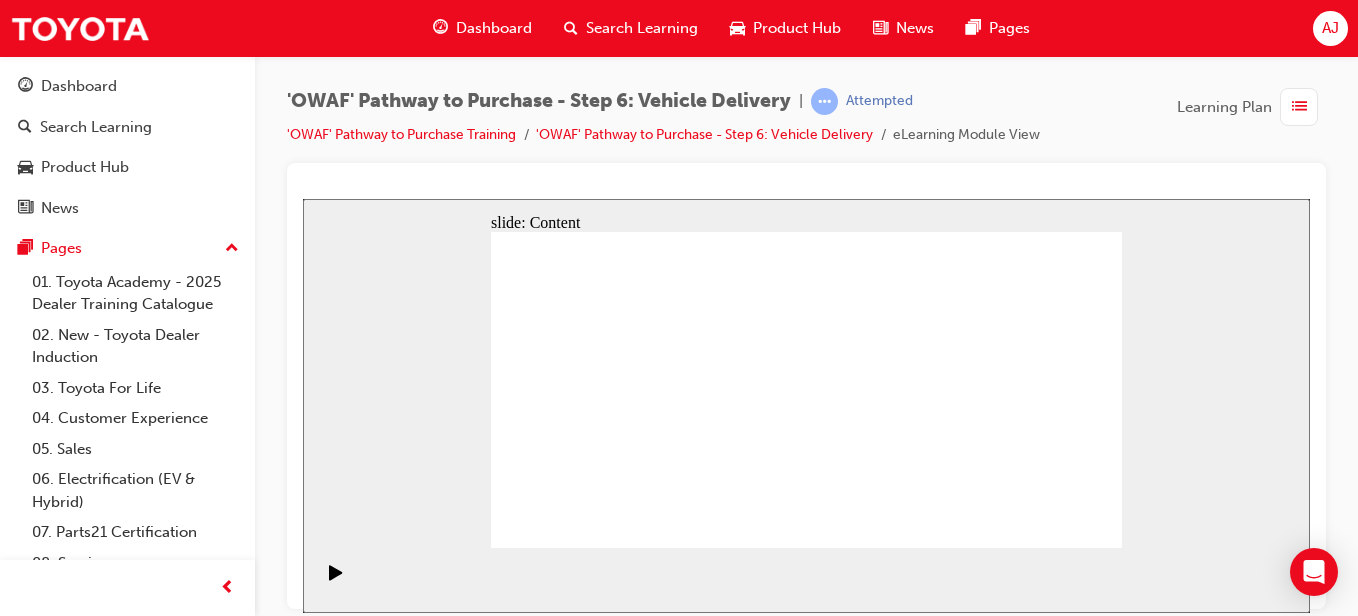 click 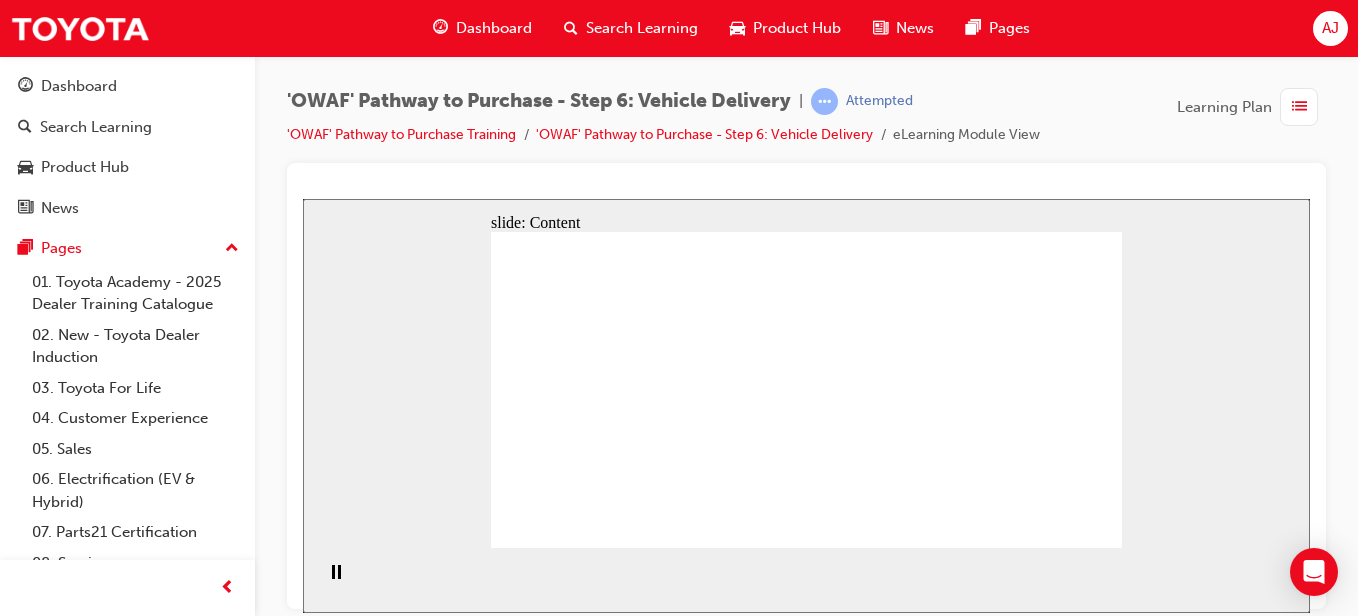 click 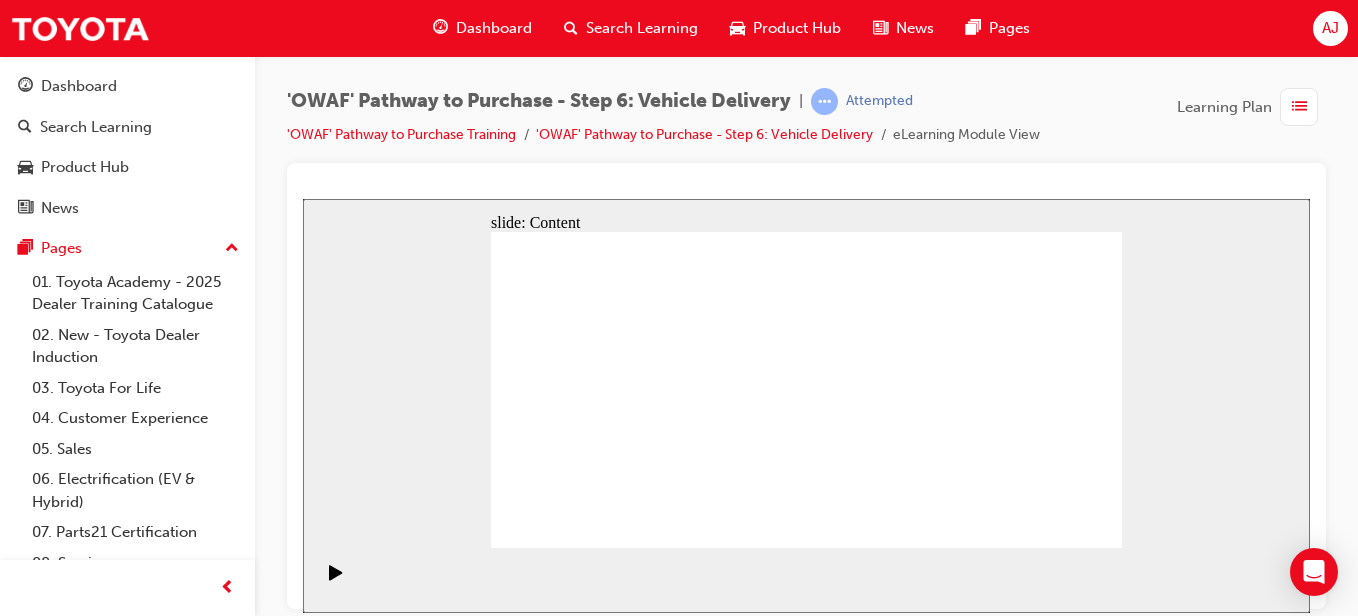 click 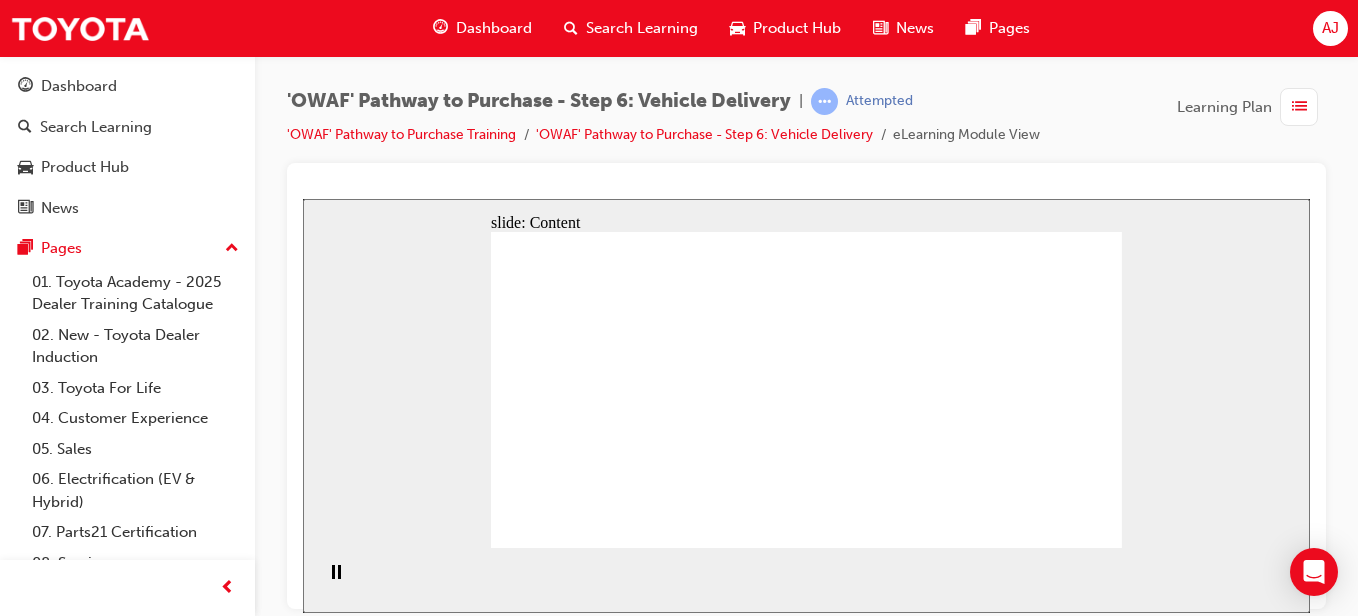 drag, startPoint x: 542, startPoint y: 322, endPoint x: 590, endPoint y: 328, distance: 48.373547 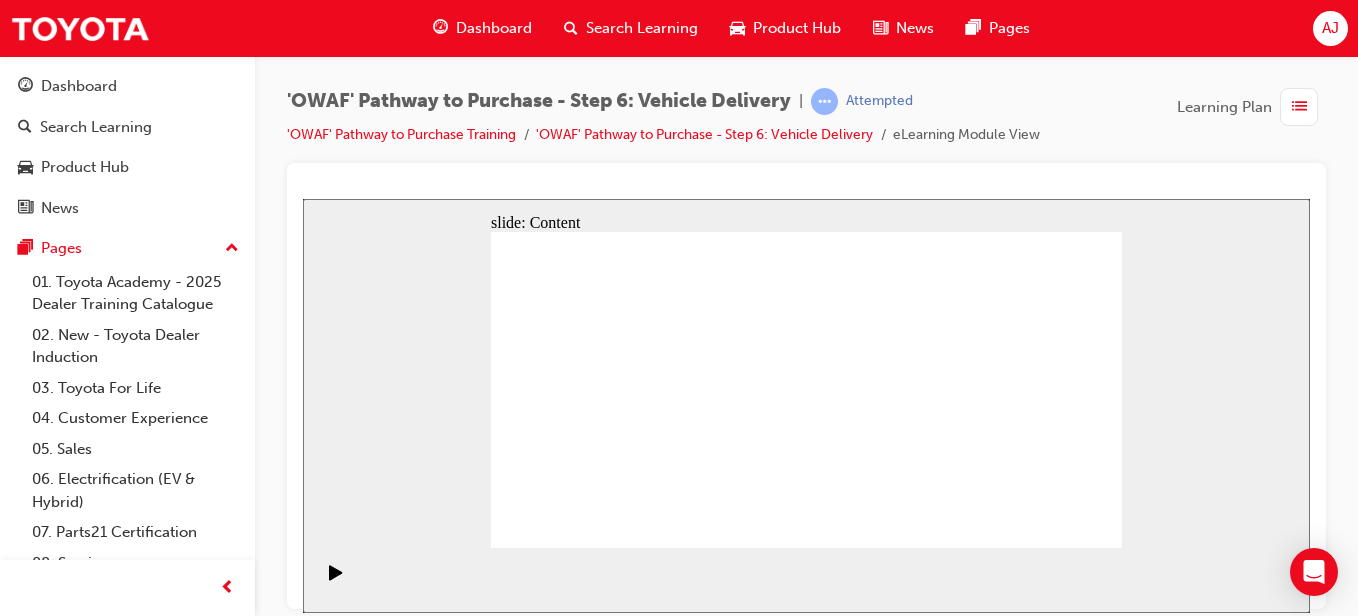 click 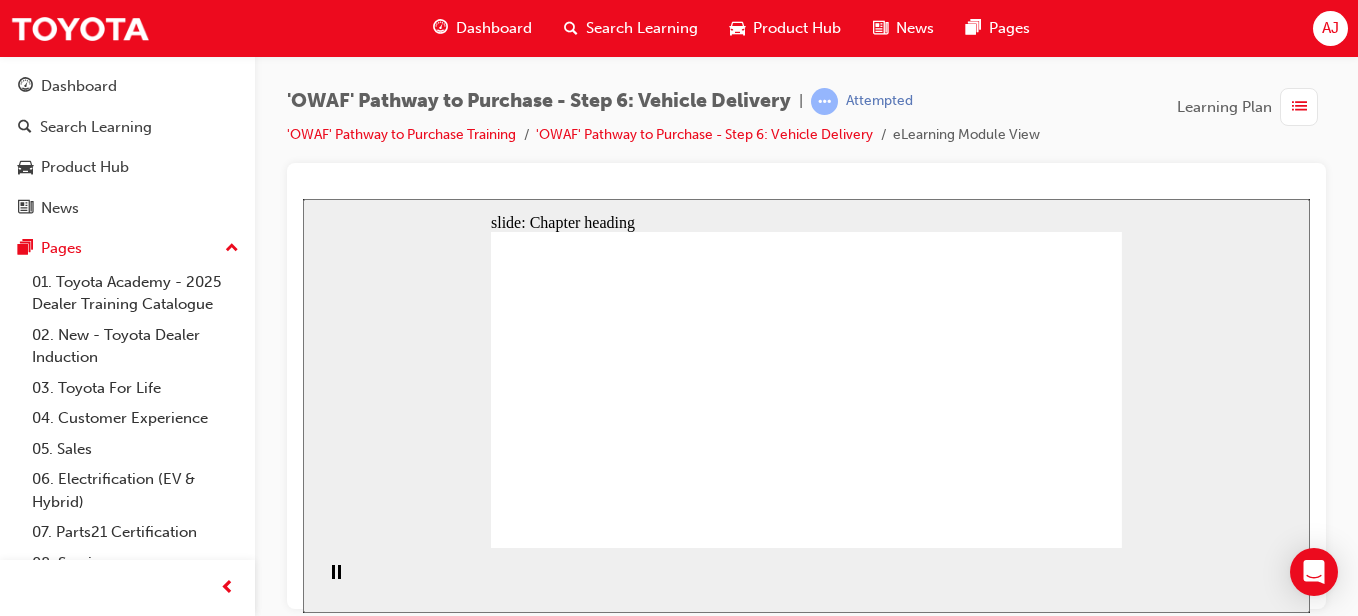 click 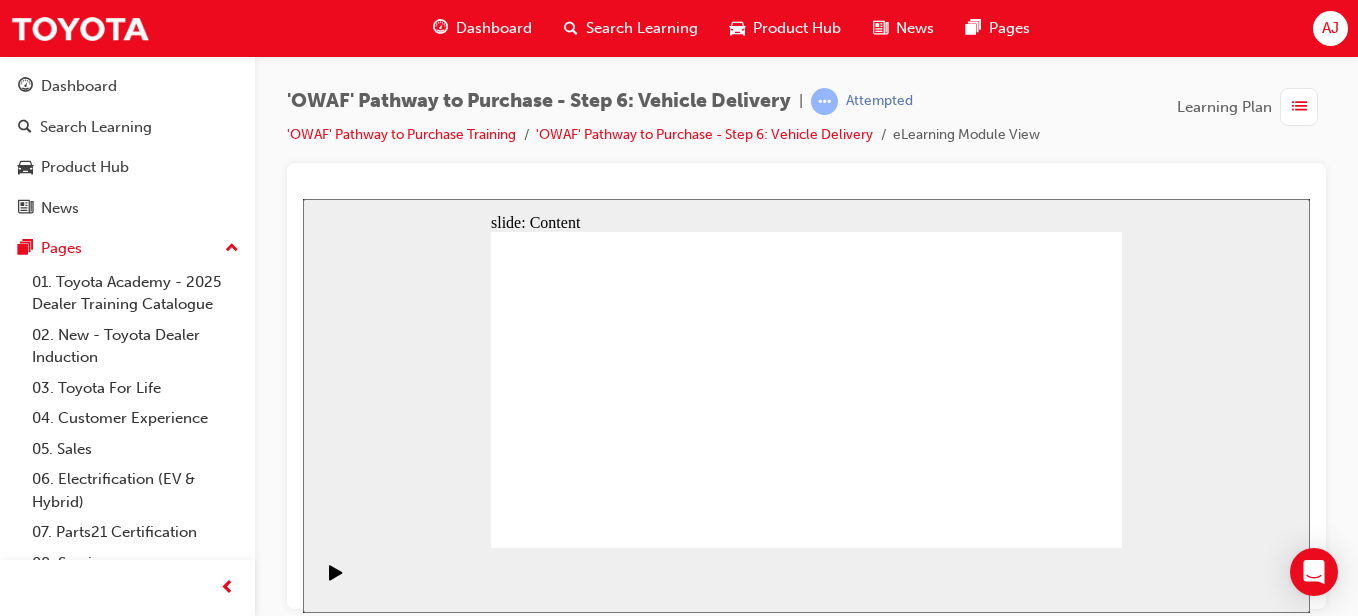 click 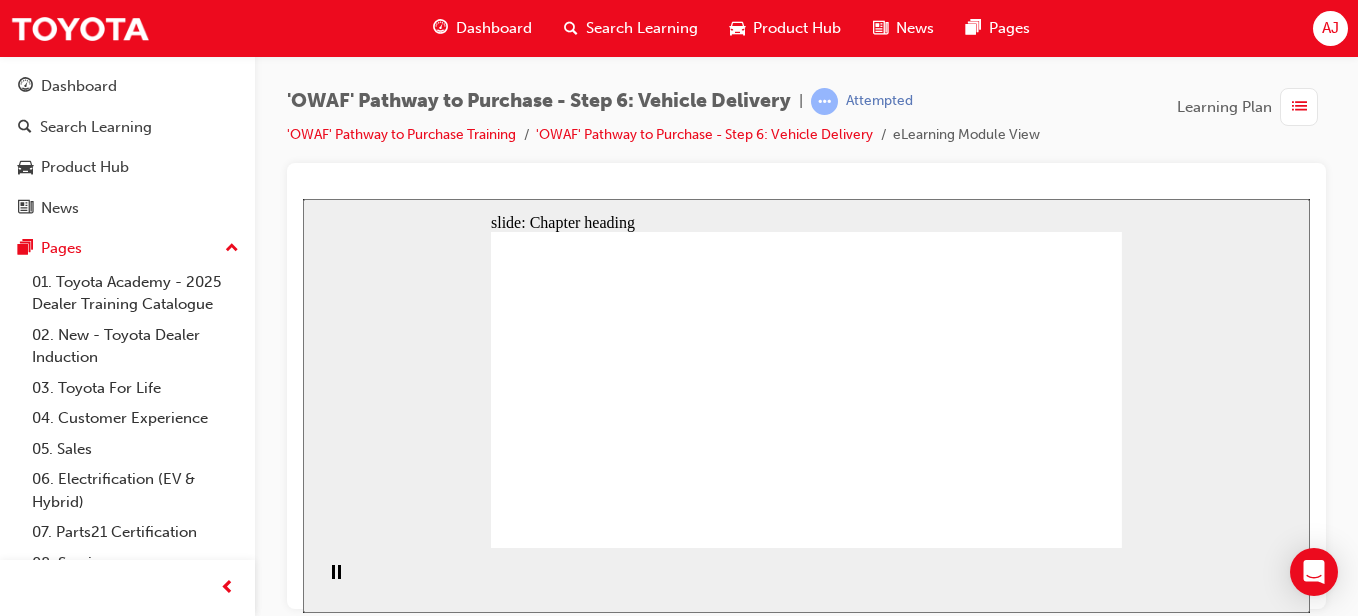 click 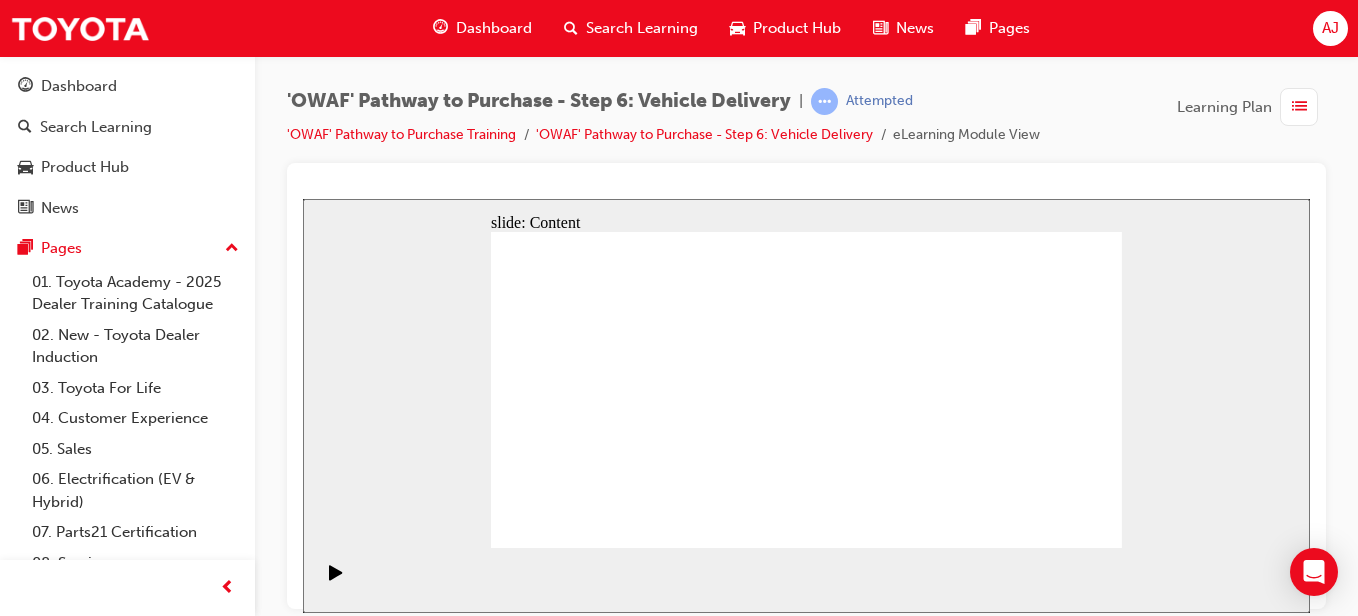 click 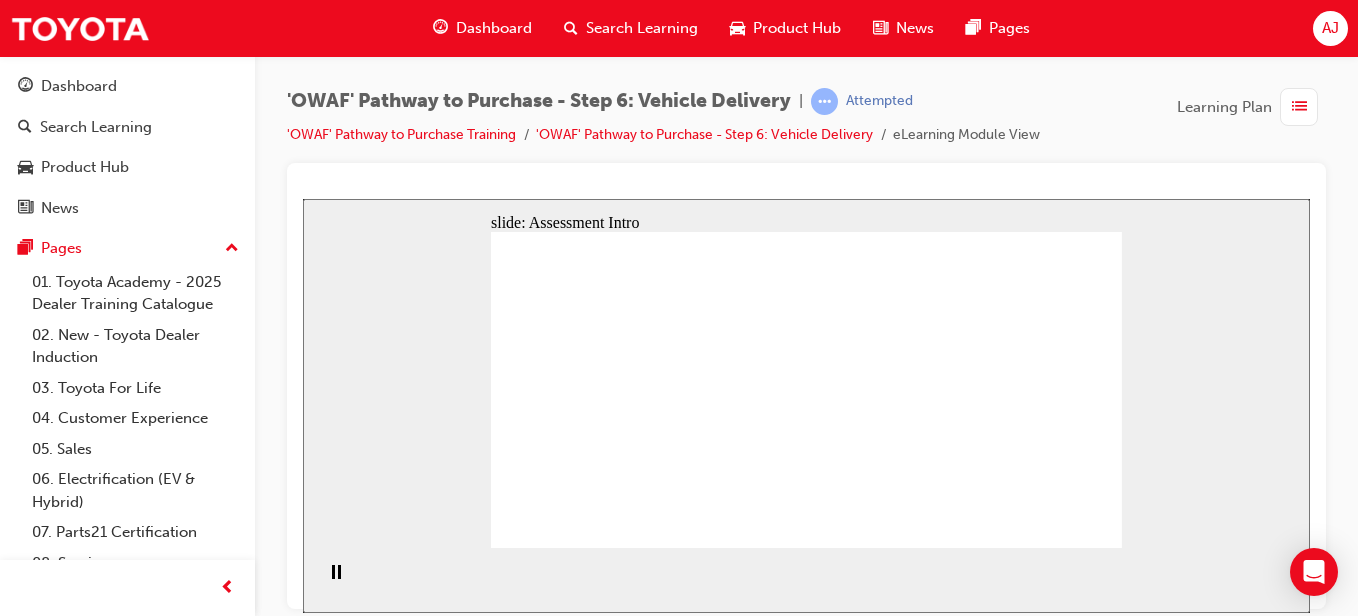 click 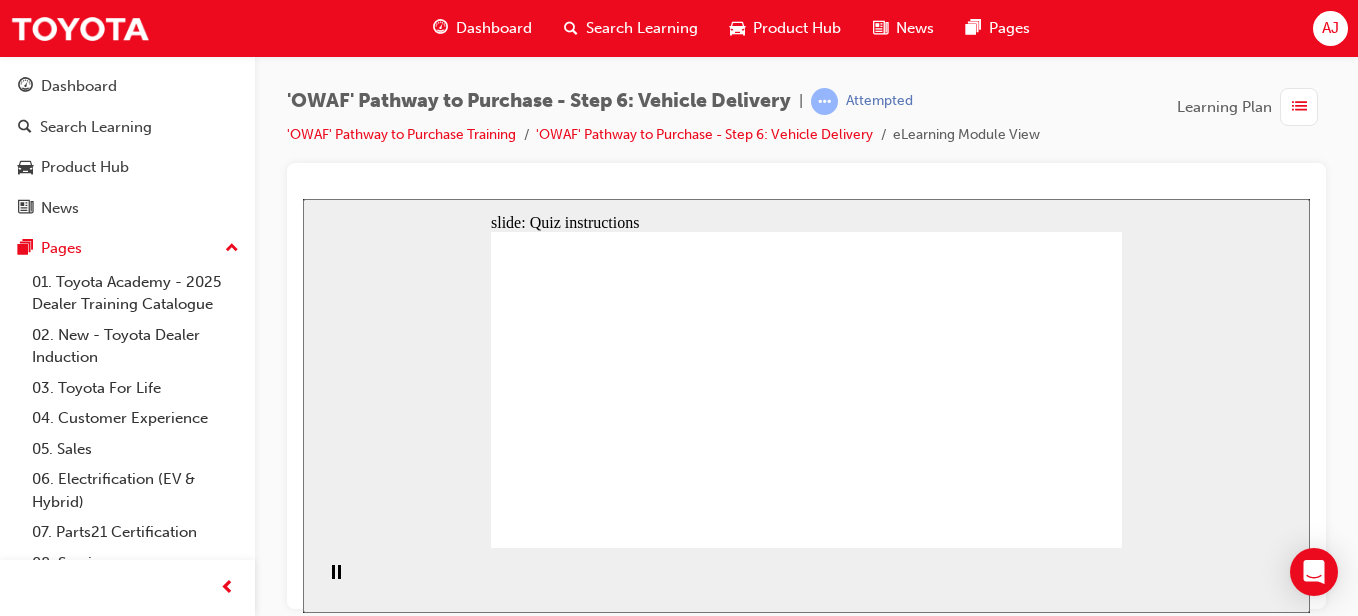 click 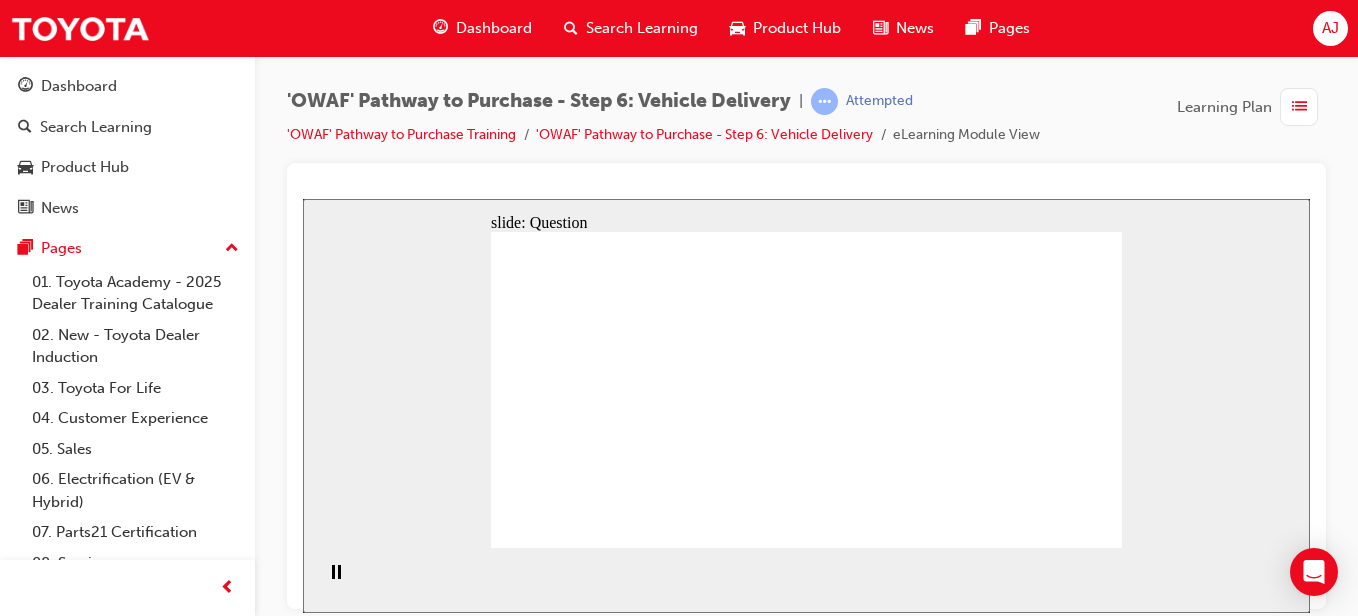 click 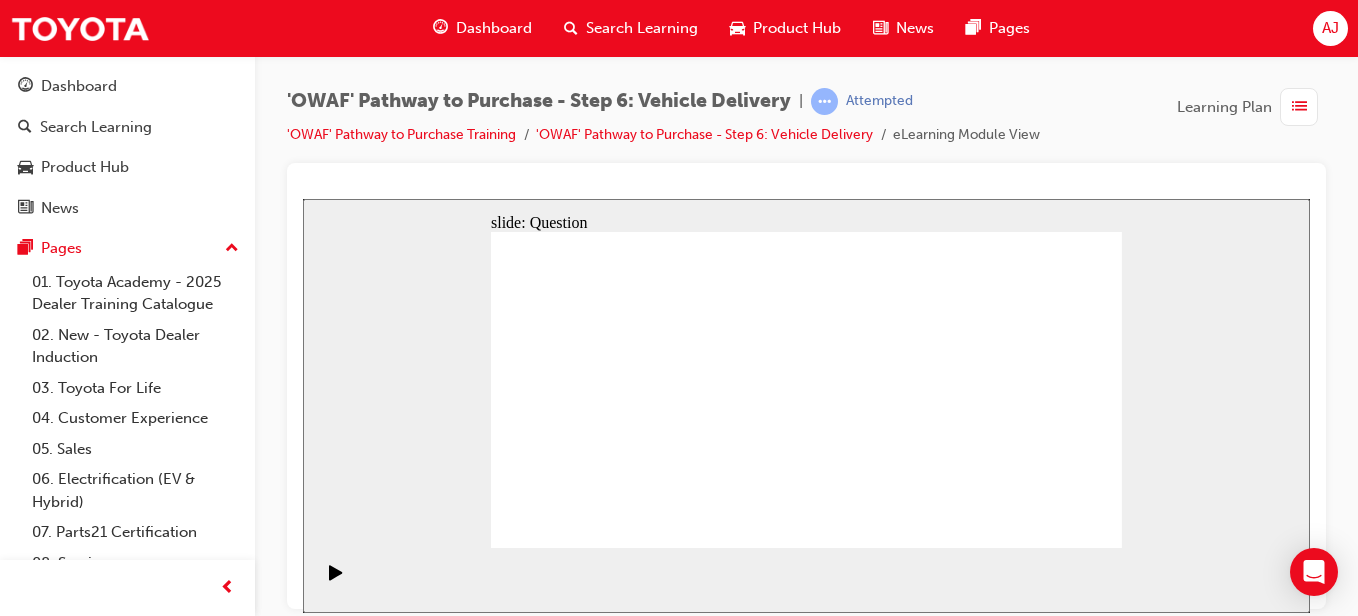 click 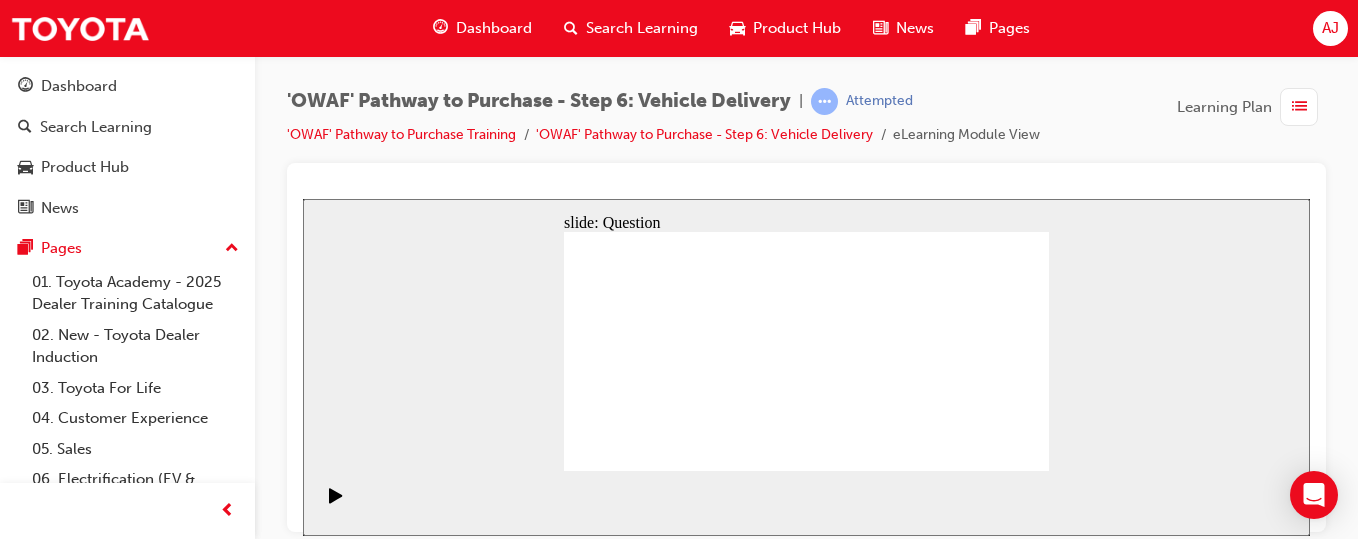 click 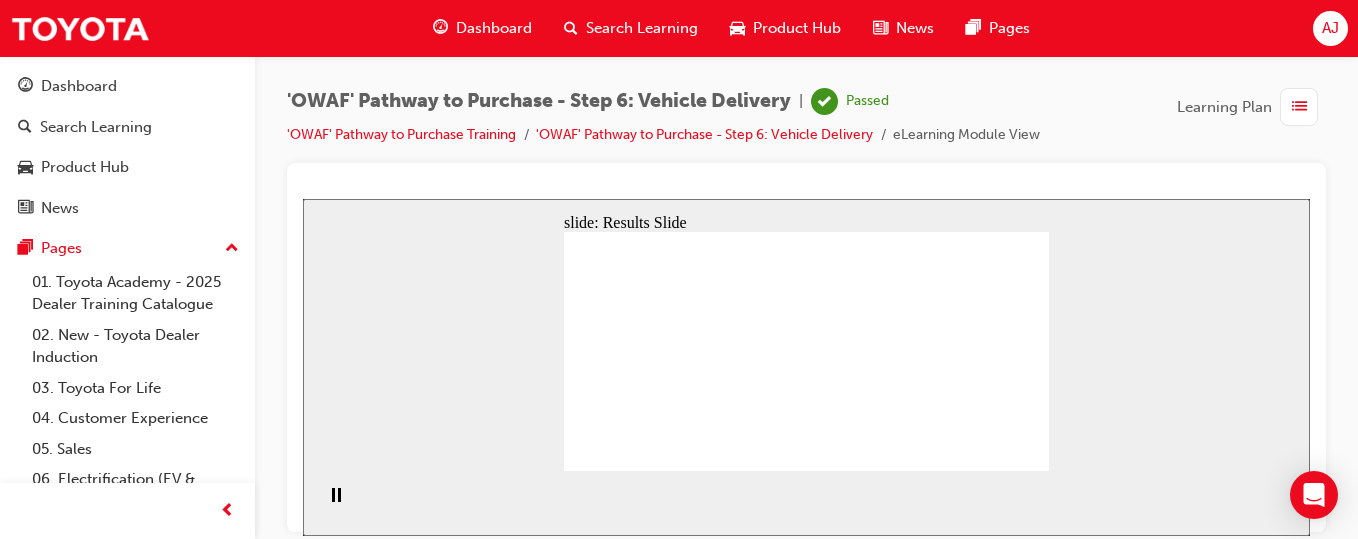 click 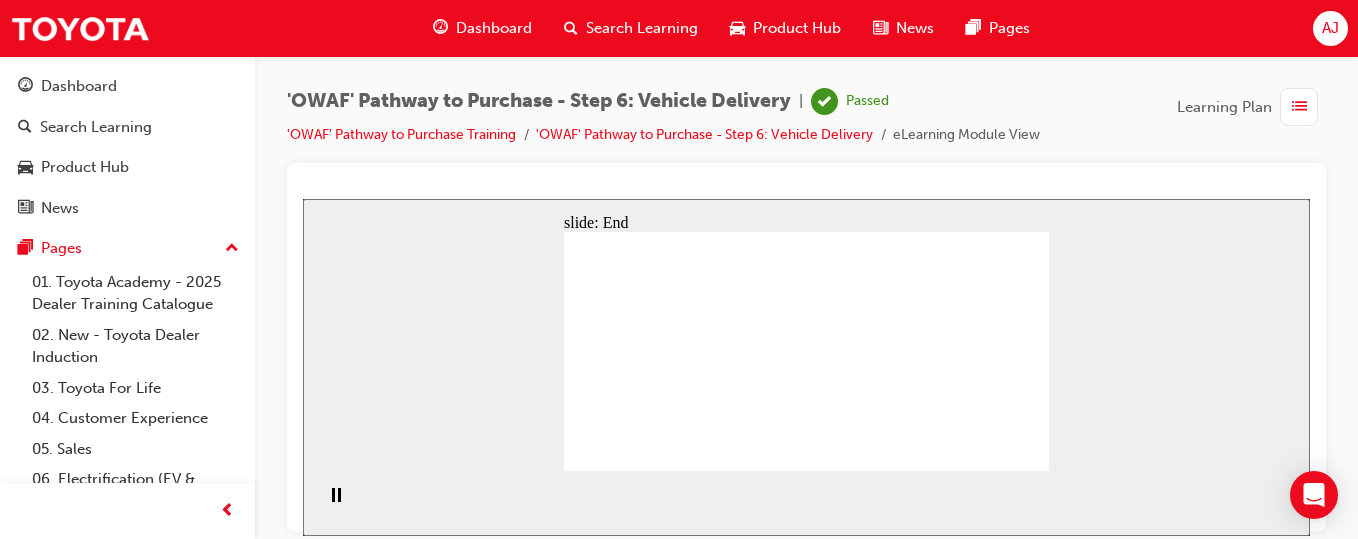 click 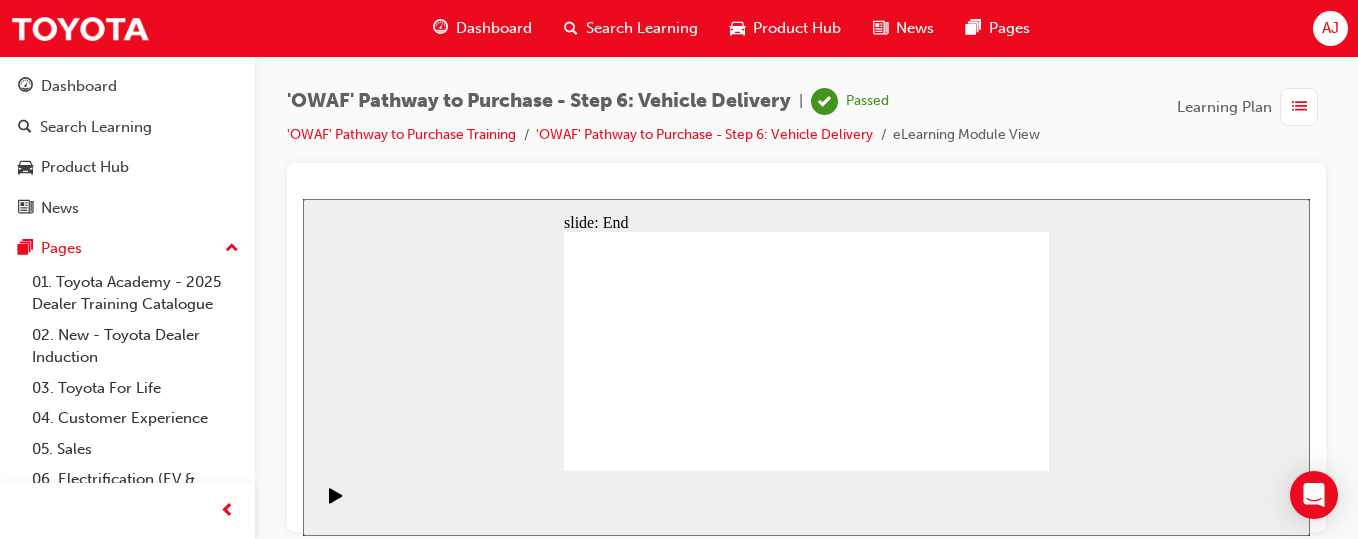 click on "Dashboard" at bounding box center (494, 28) 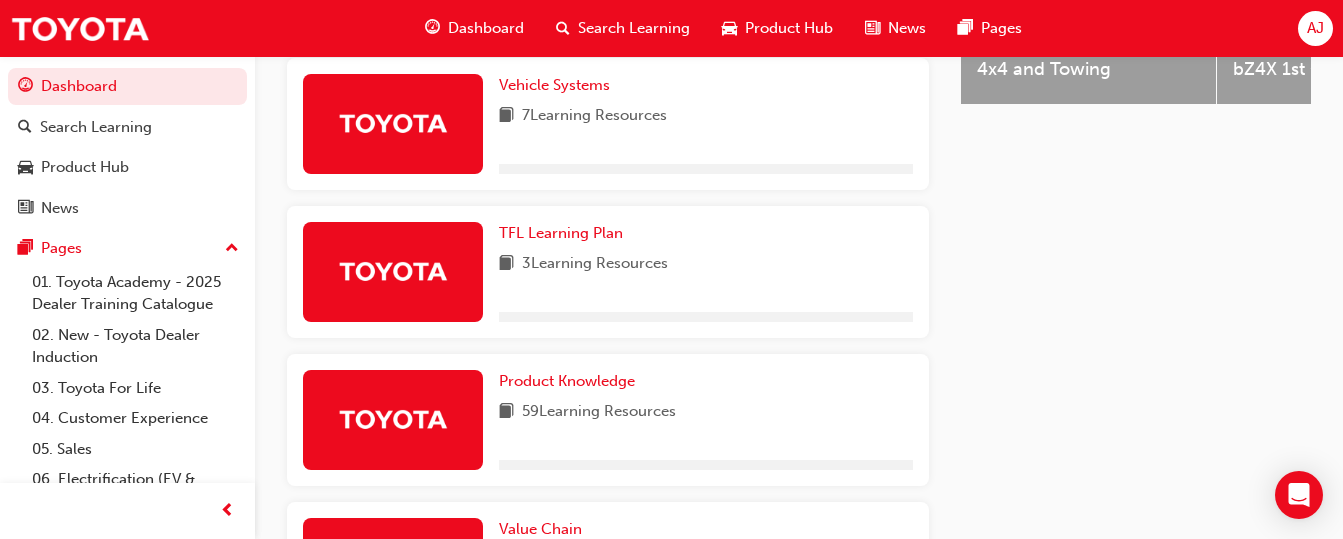 scroll, scrollTop: 1486, scrollLeft: 0, axis: vertical 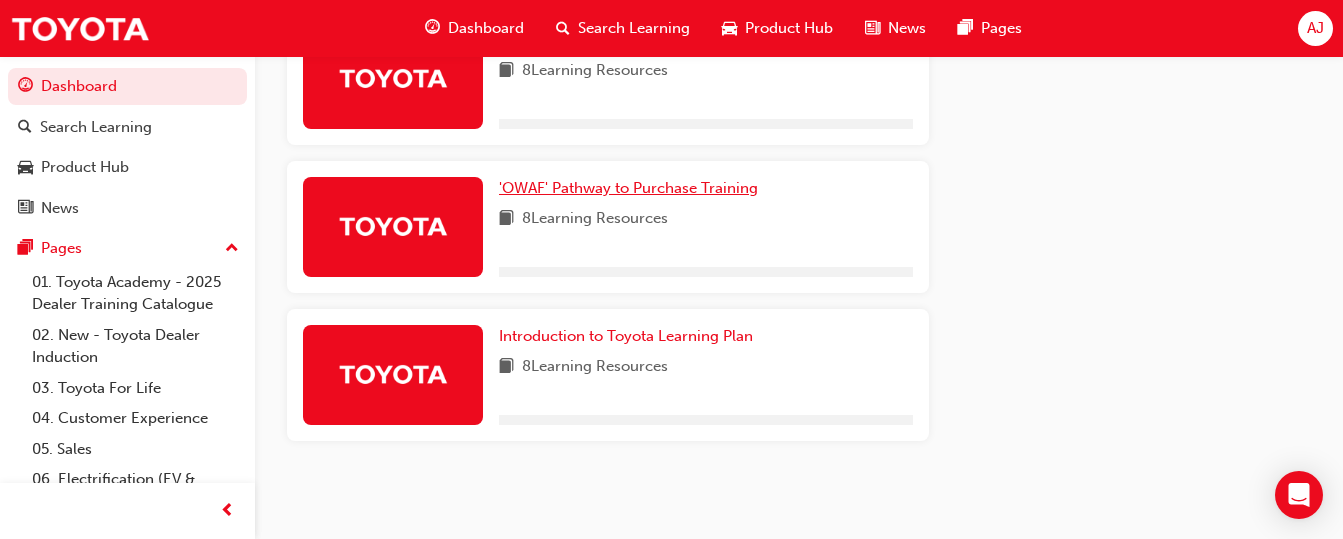 click on "'OWAF' Pathway to Purchase Training" at bounding box center (632, 188) 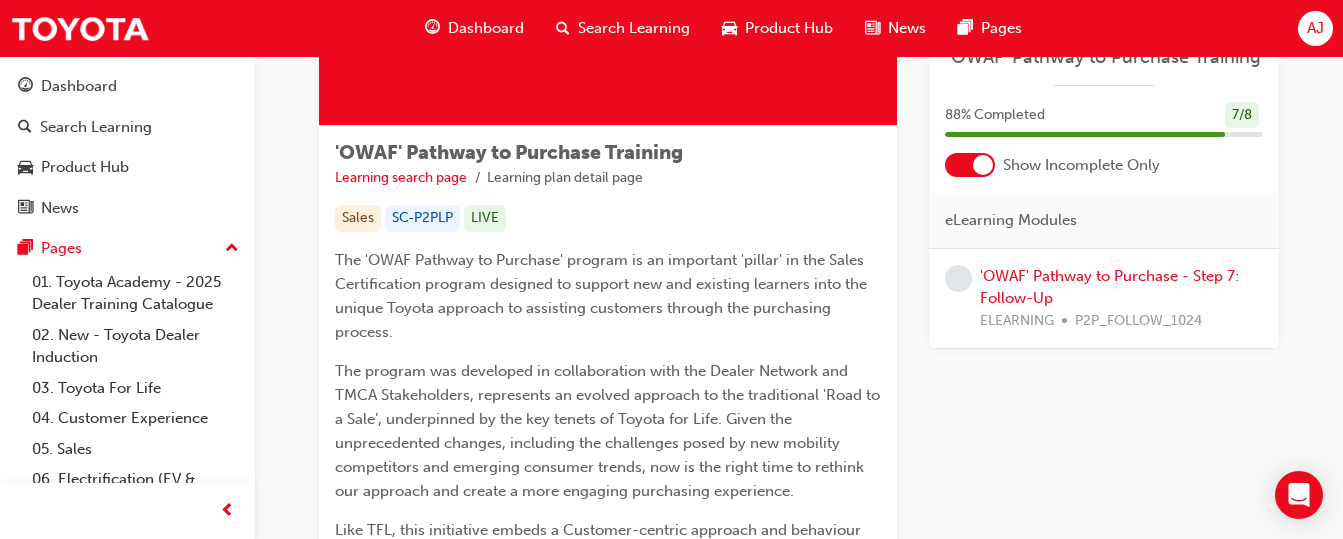 scroll, scrollTop: 257, scrollLeft: 0, axis: vertical 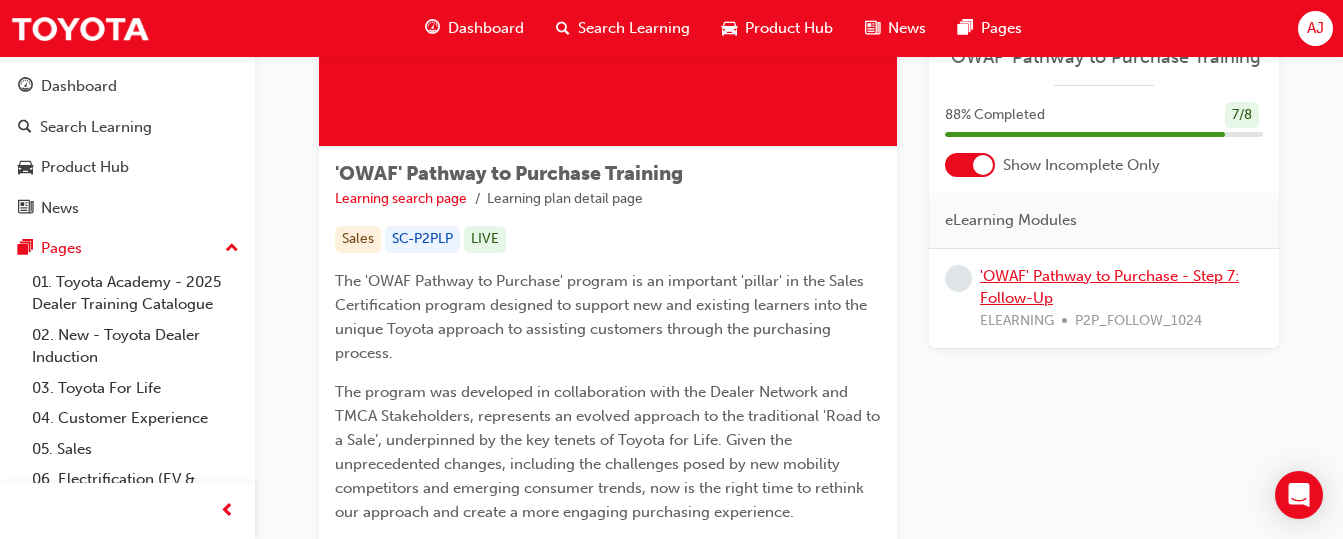 click on "'OWAF' Pathway to Purchase - Step 7: Follow-Up" at bounding box center [1109, 287] 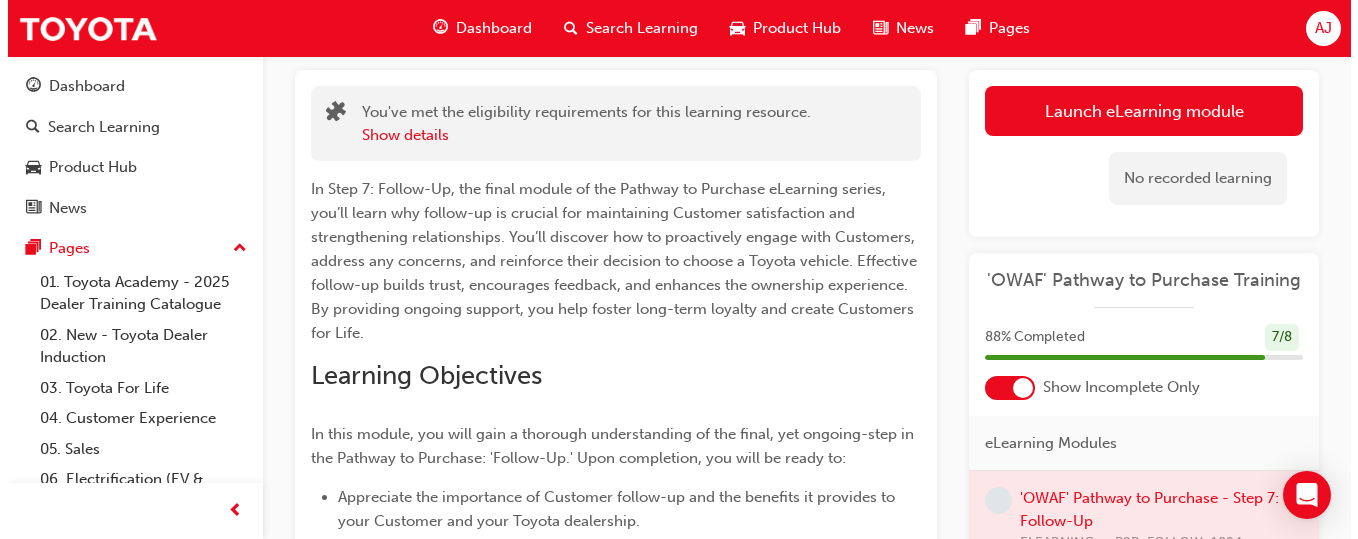 scroll, scrollTop: 0, scrollLeft: 0, axis: both 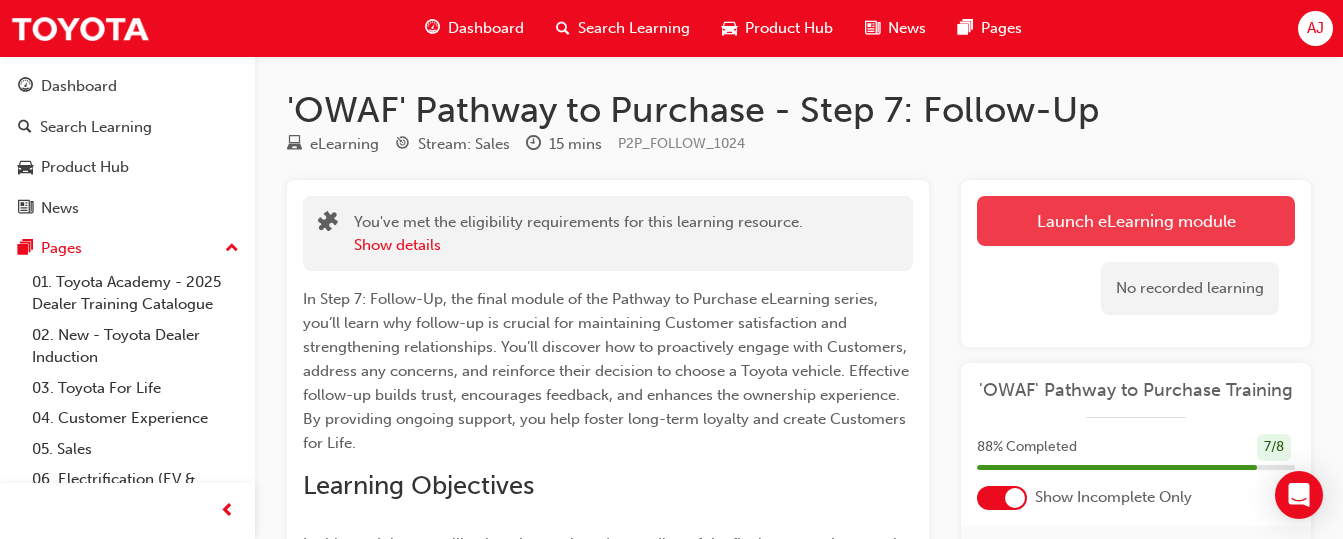 click on "Launch eLearning module" at bounding box center (1136, 221) 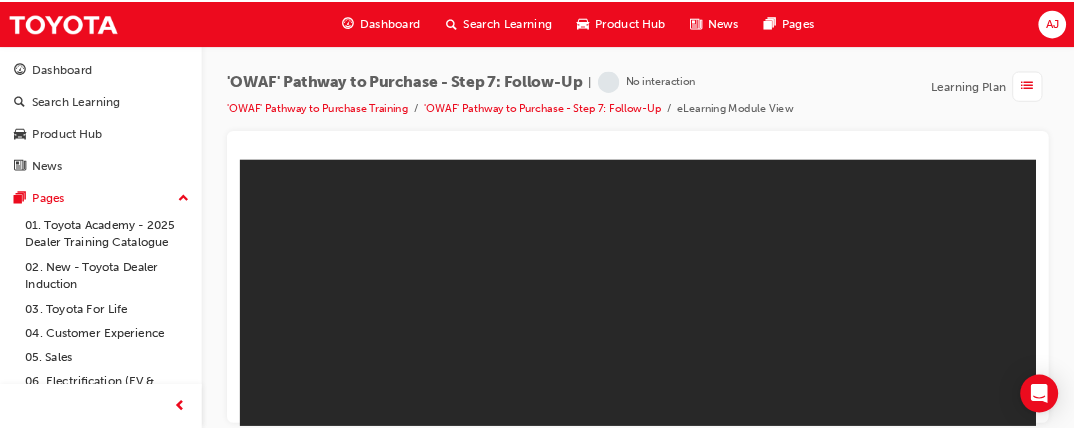scroll, scrollTop: 0, scrollLeft: 0, axis: both 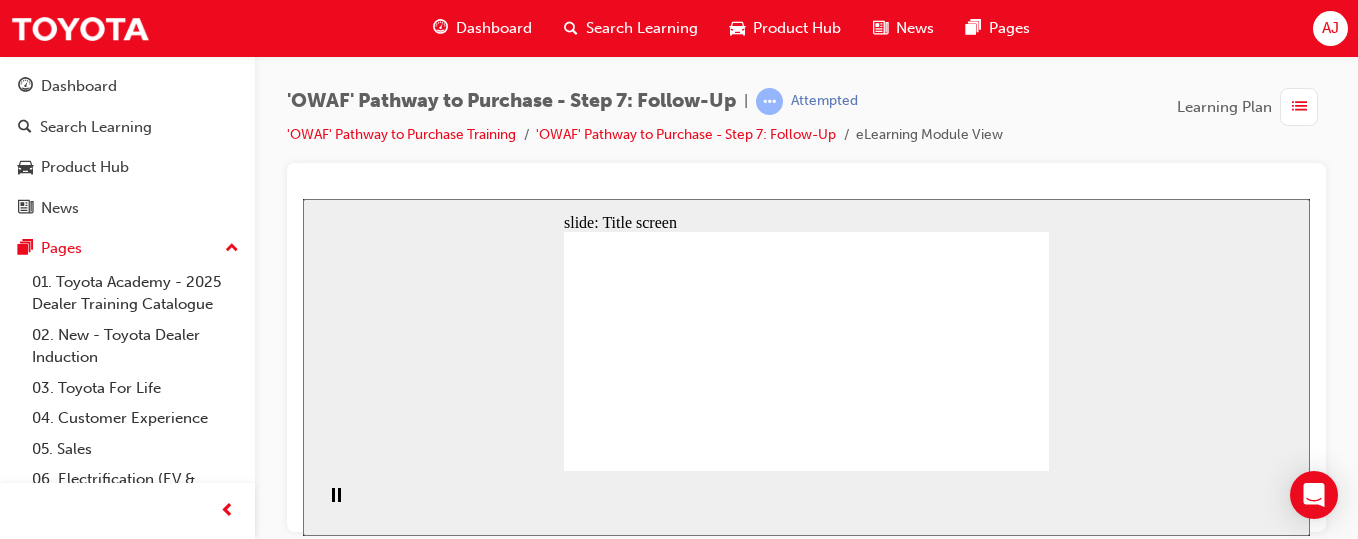 click on "slide: Title screen
Oval 1 Rectangle OWAF Pathway to Purchase Step 7: Follow-Up How to maintain your Customer’s ongoing relationship with you,  your Dealership and the Toyota Brand START OWAF Pathway to Purchase Step 7: Follow-Up How to maintain your Customer’s ongoing relationship with you,  your Dealership and the Toyota Brand START Back to top
Playback Speed
2" at bounding box center [806, 366] 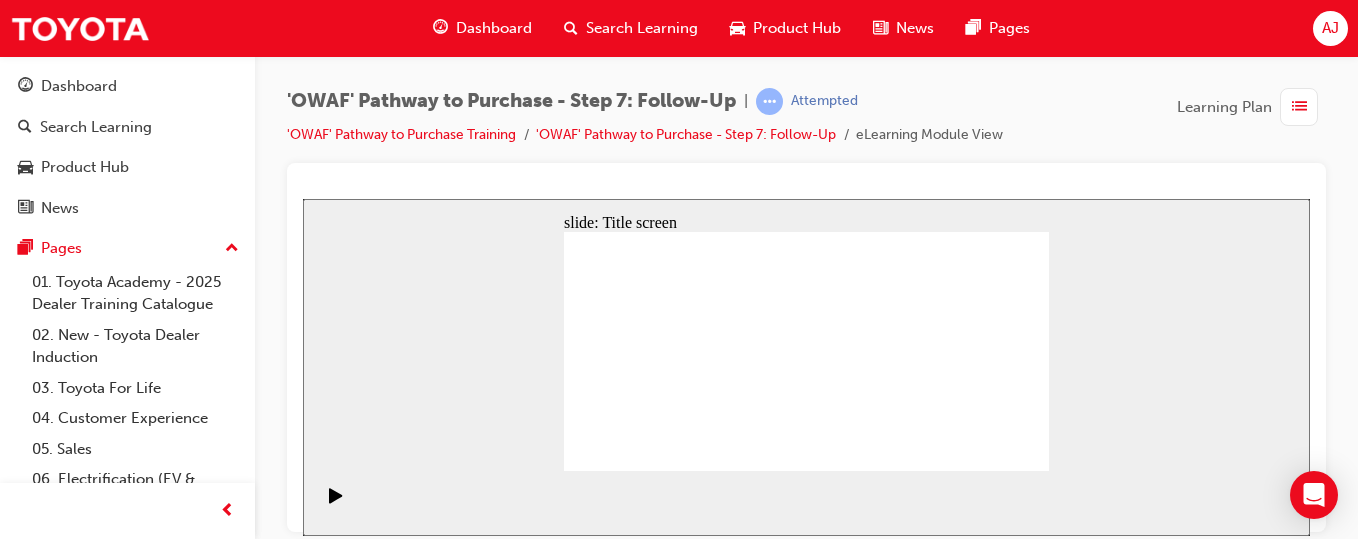 click 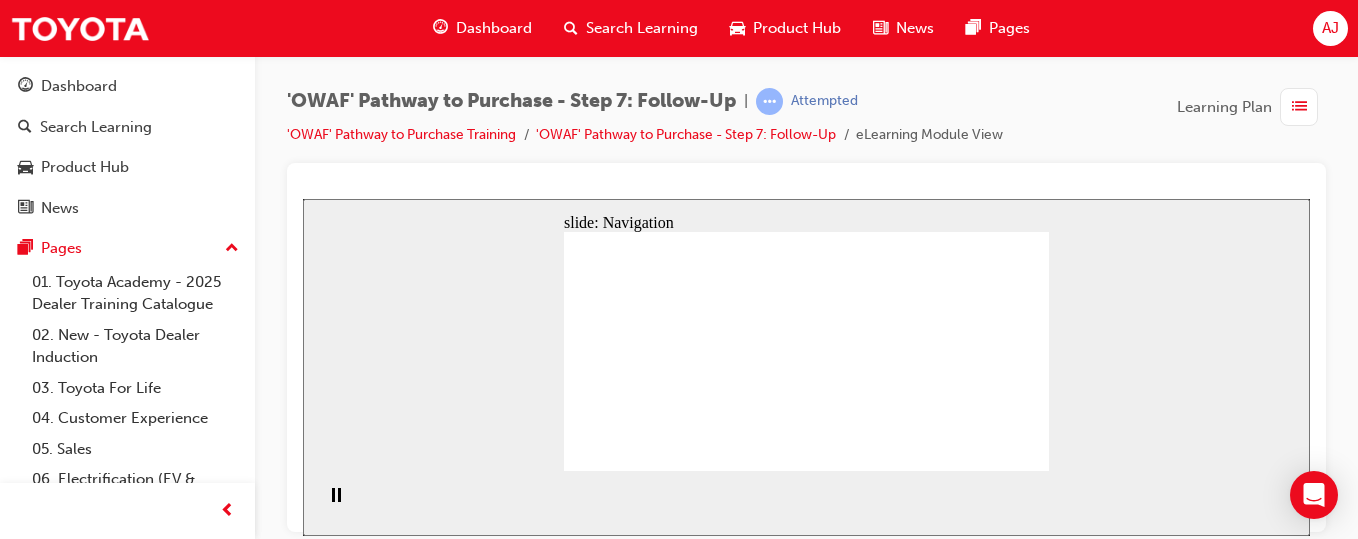 click 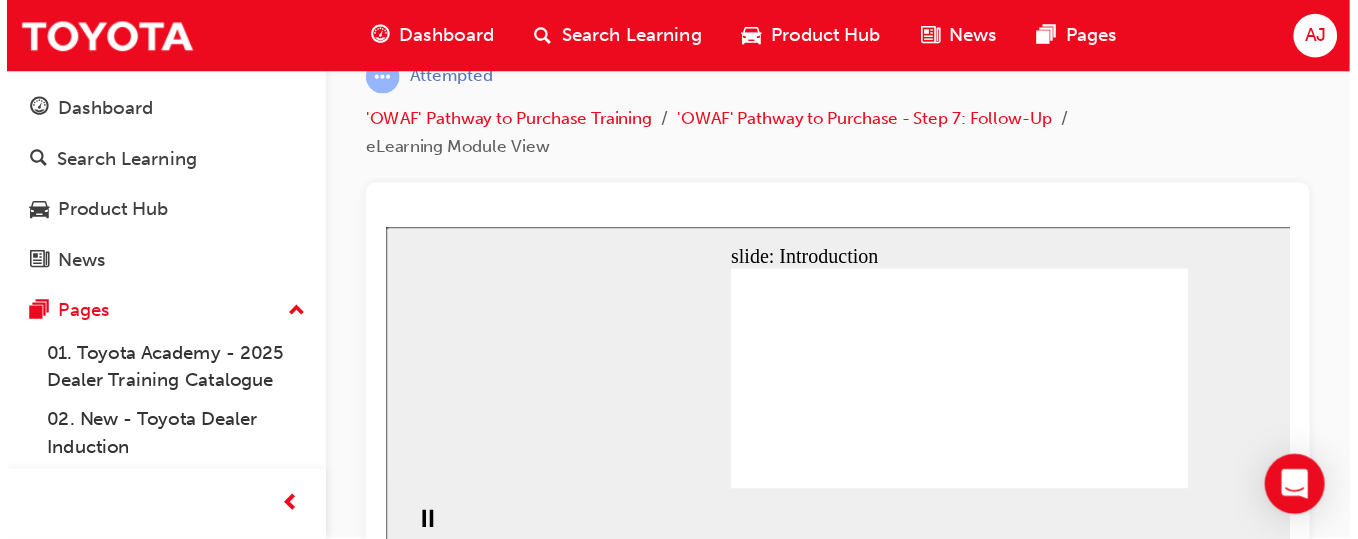 scroll, scrollTop: 0, scrollLeft: 0, axis: both 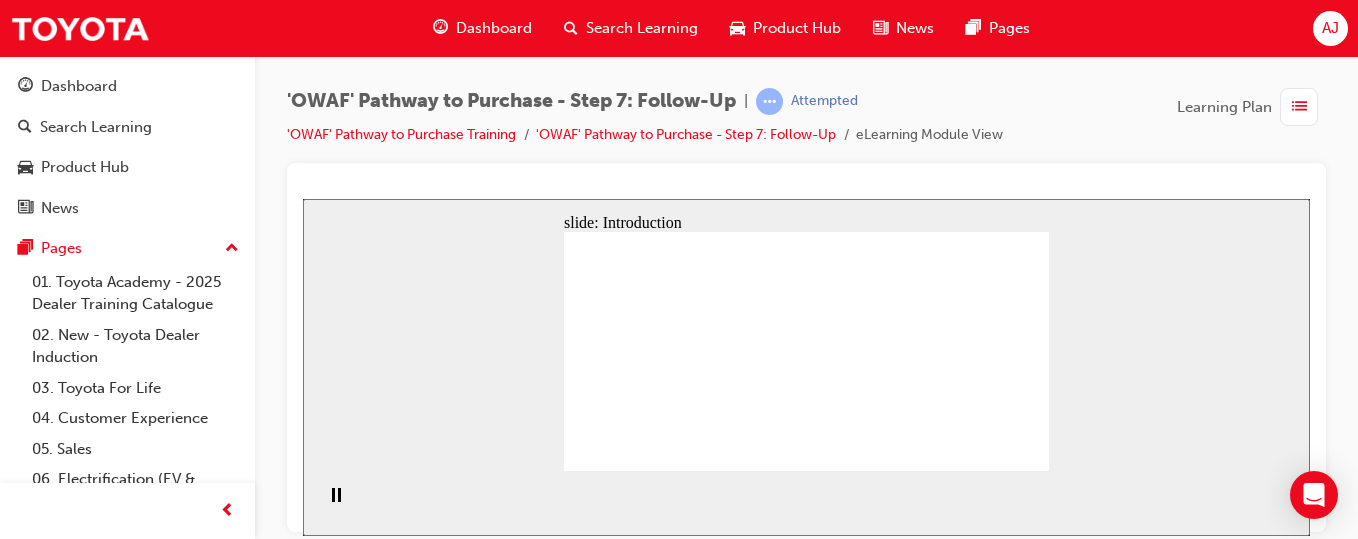 drag, startPoint x: 1008, startPoint y: 3, endPoint x: 956, endPoint y: 92, distance: 103.077644 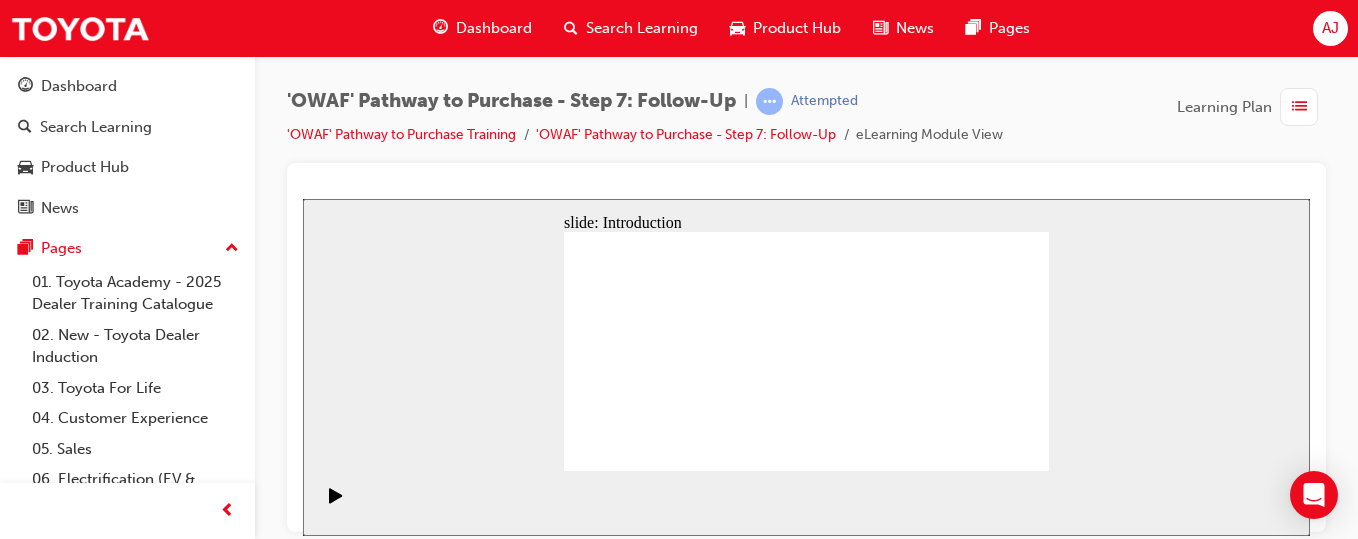 click 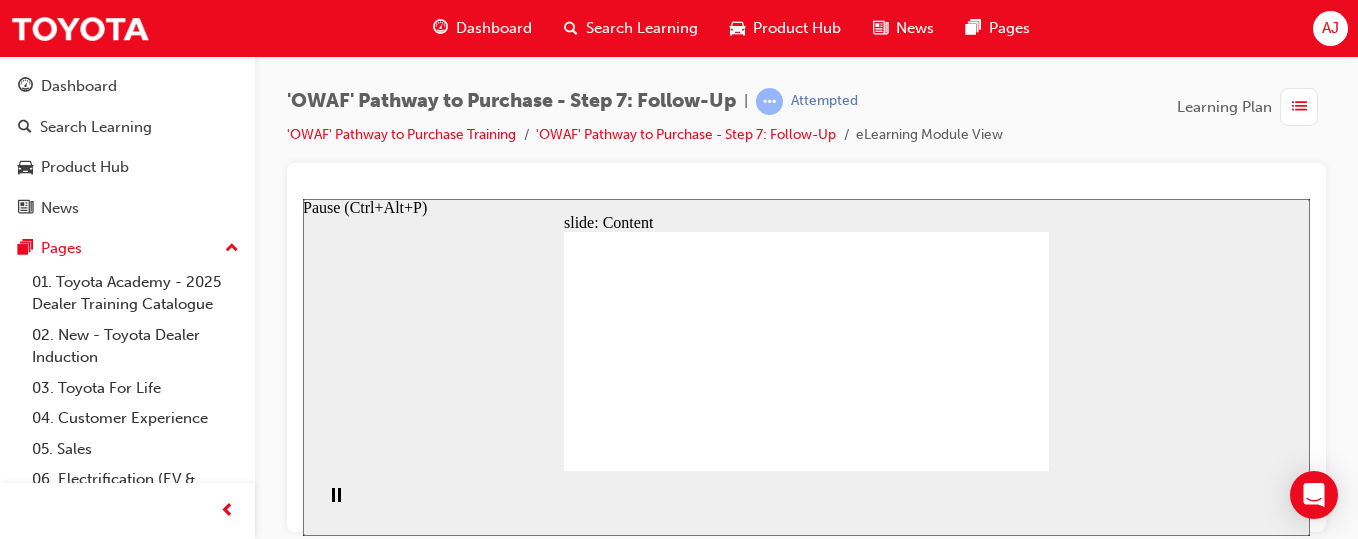 click 